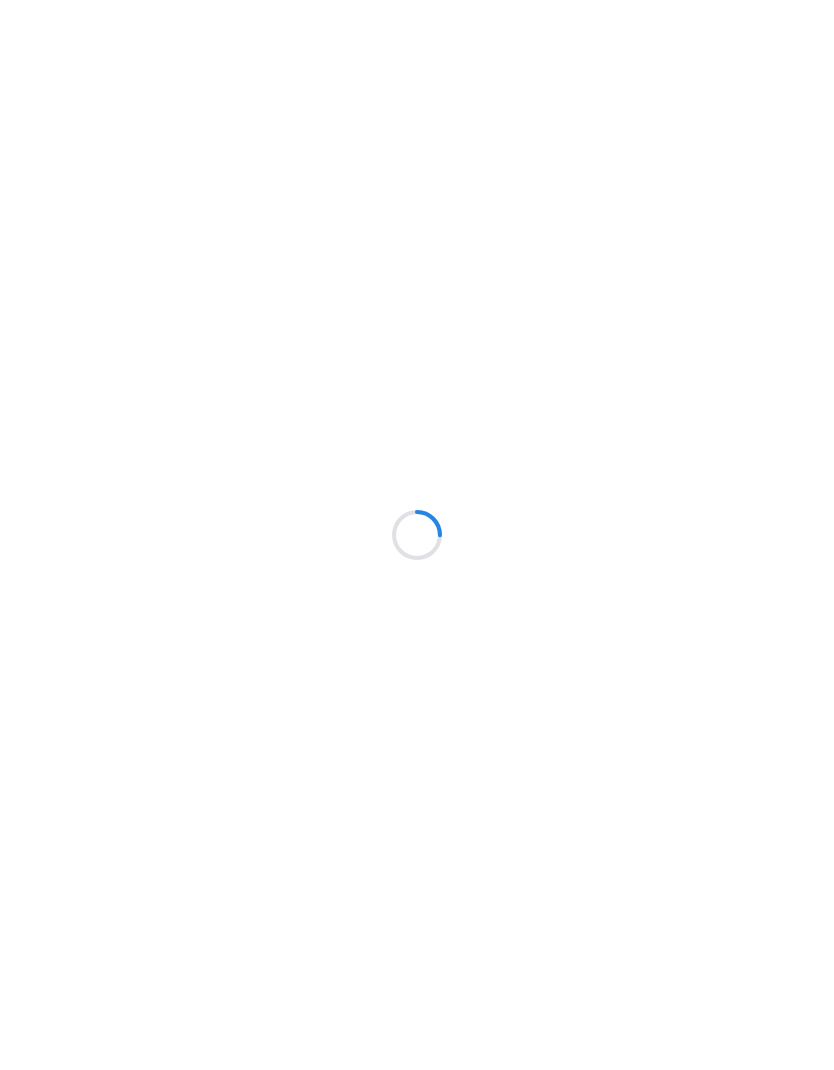 scroll, scrollTop: 0, scrollLeft: 0, axis: both 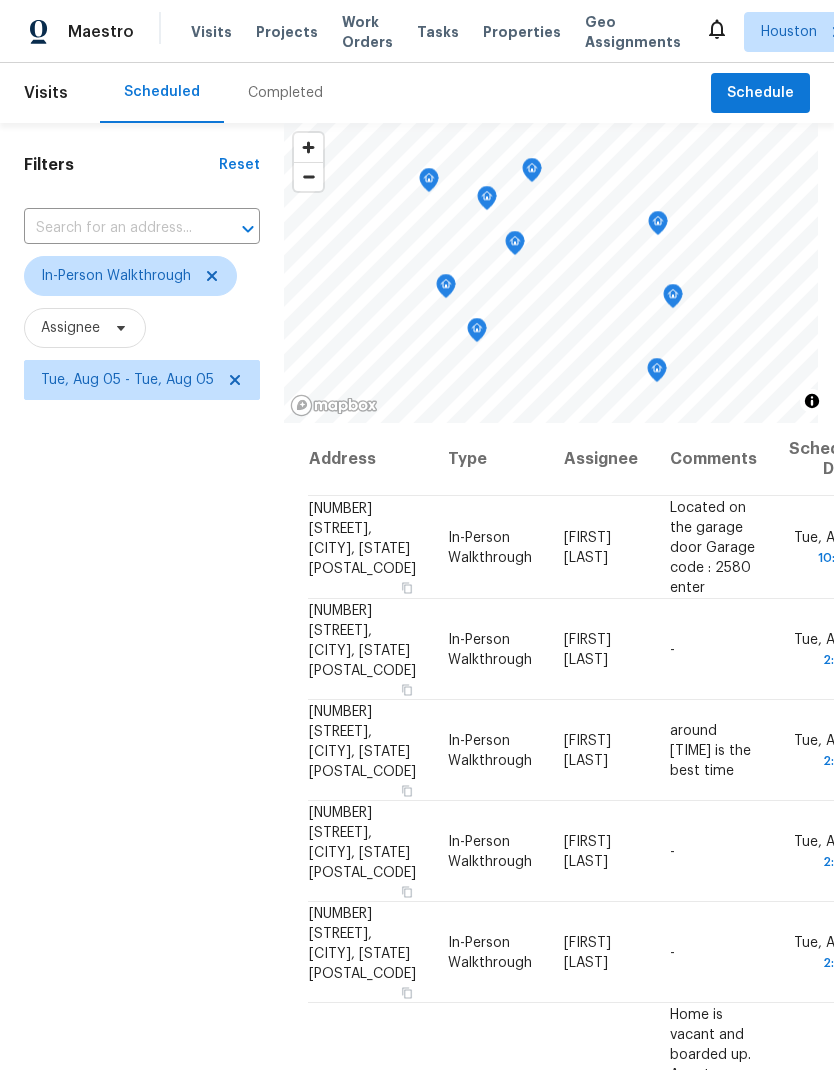 click 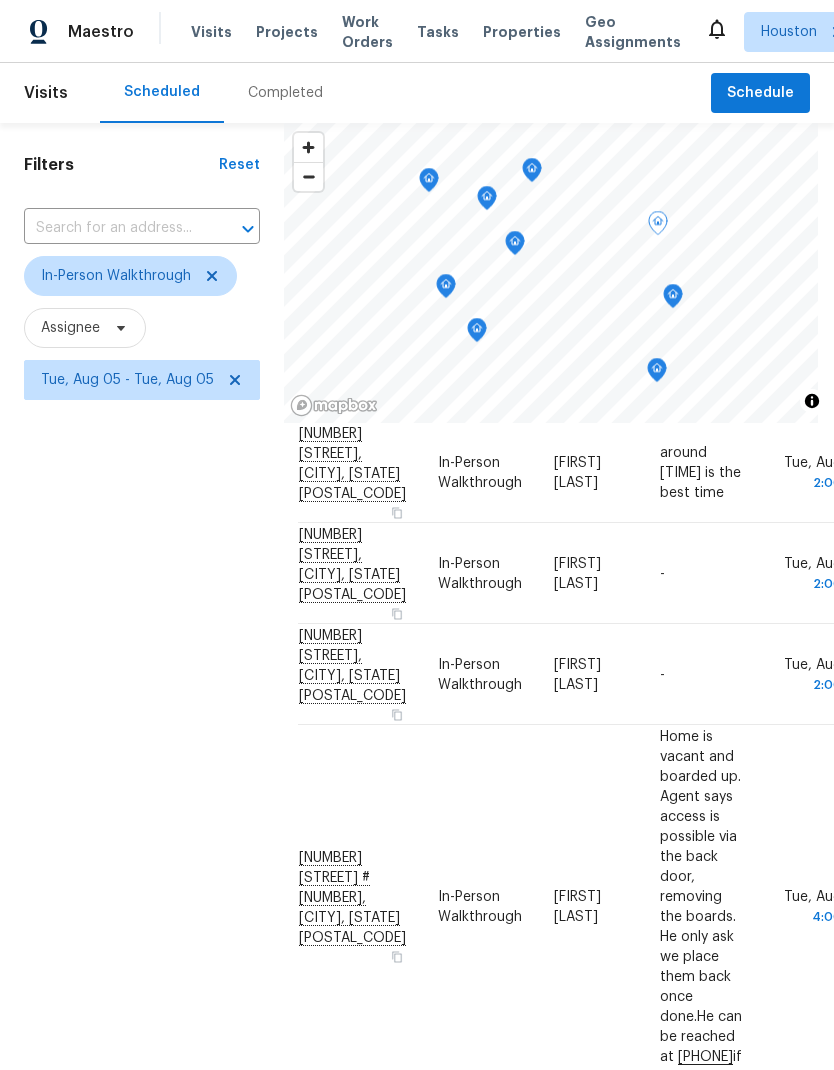 scroll, scrollTop: 276, scrollLeft: 9, axis: both 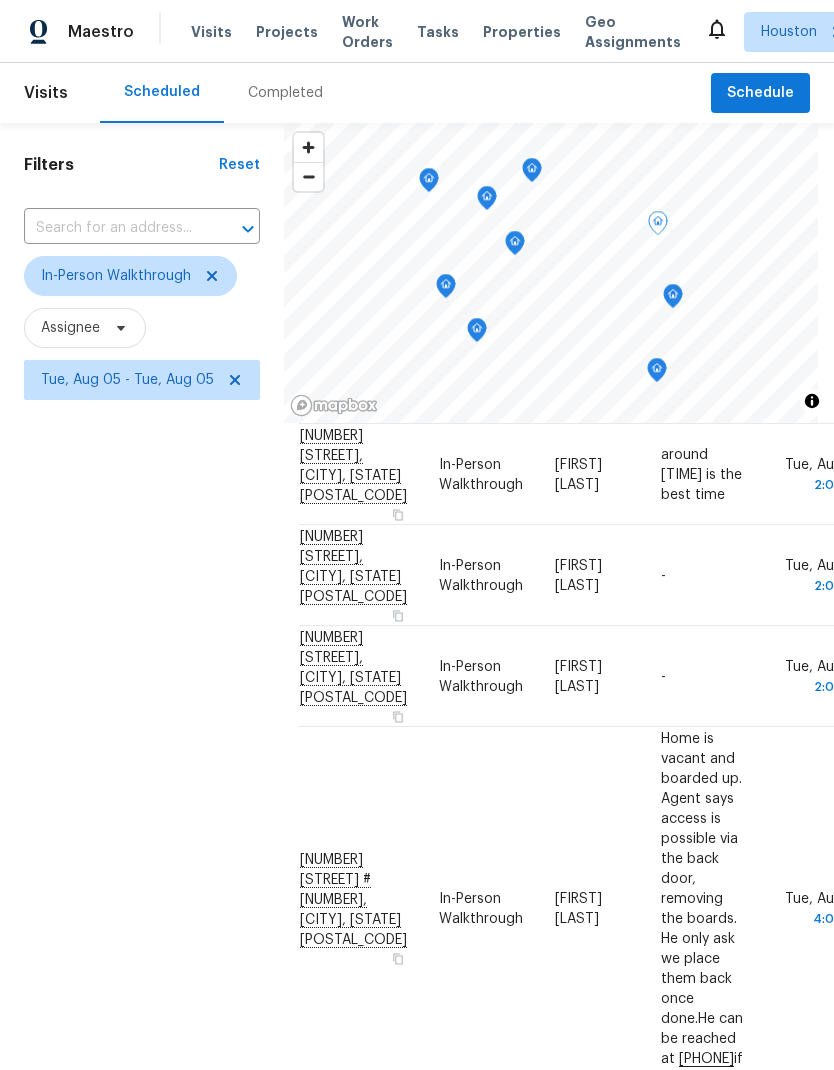 click 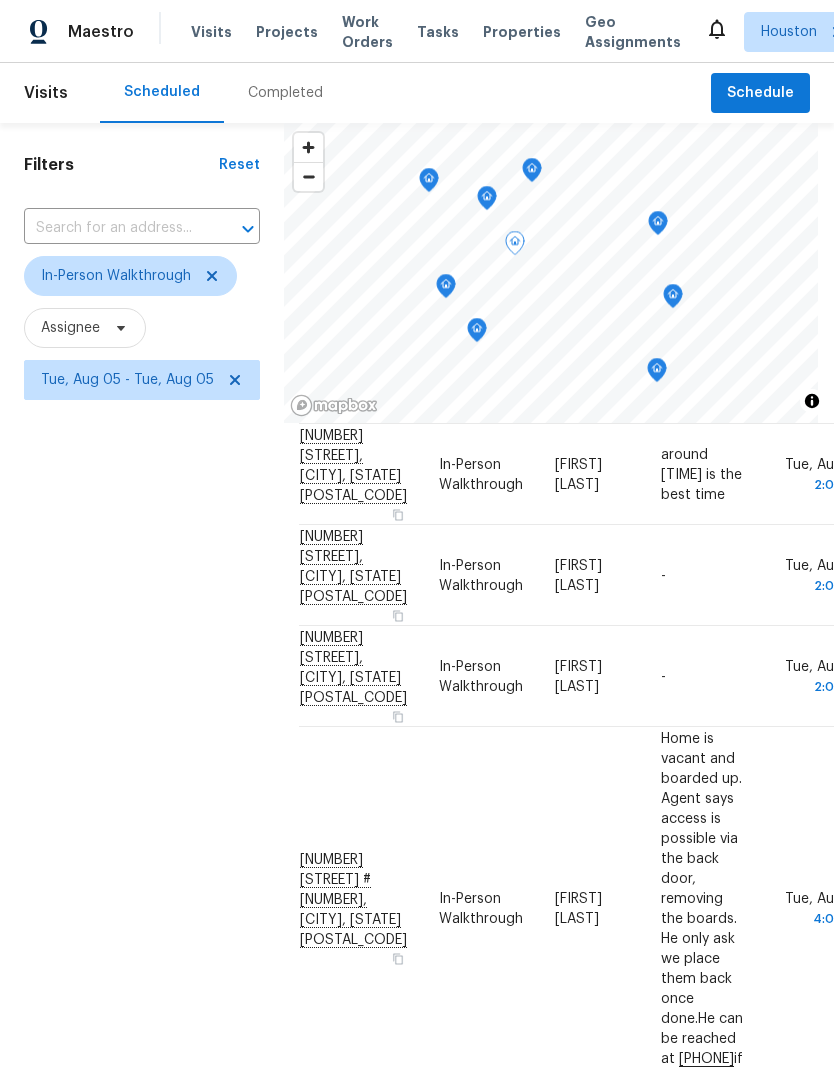 click 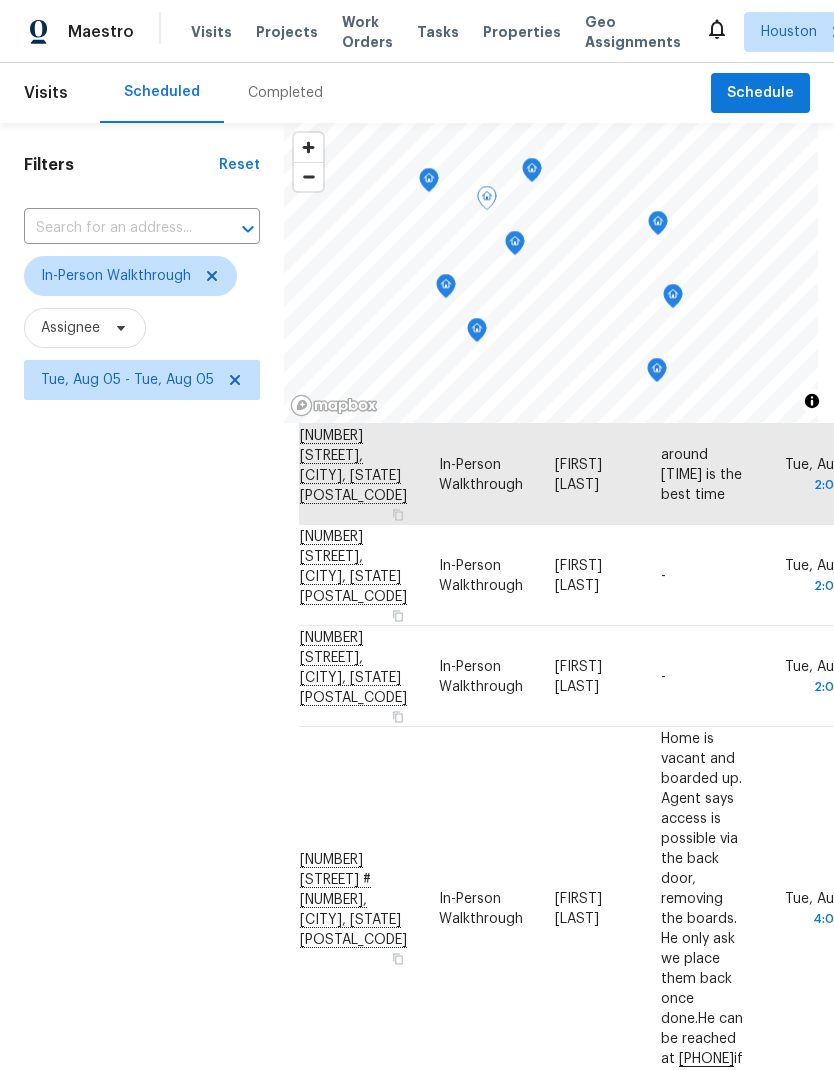 click 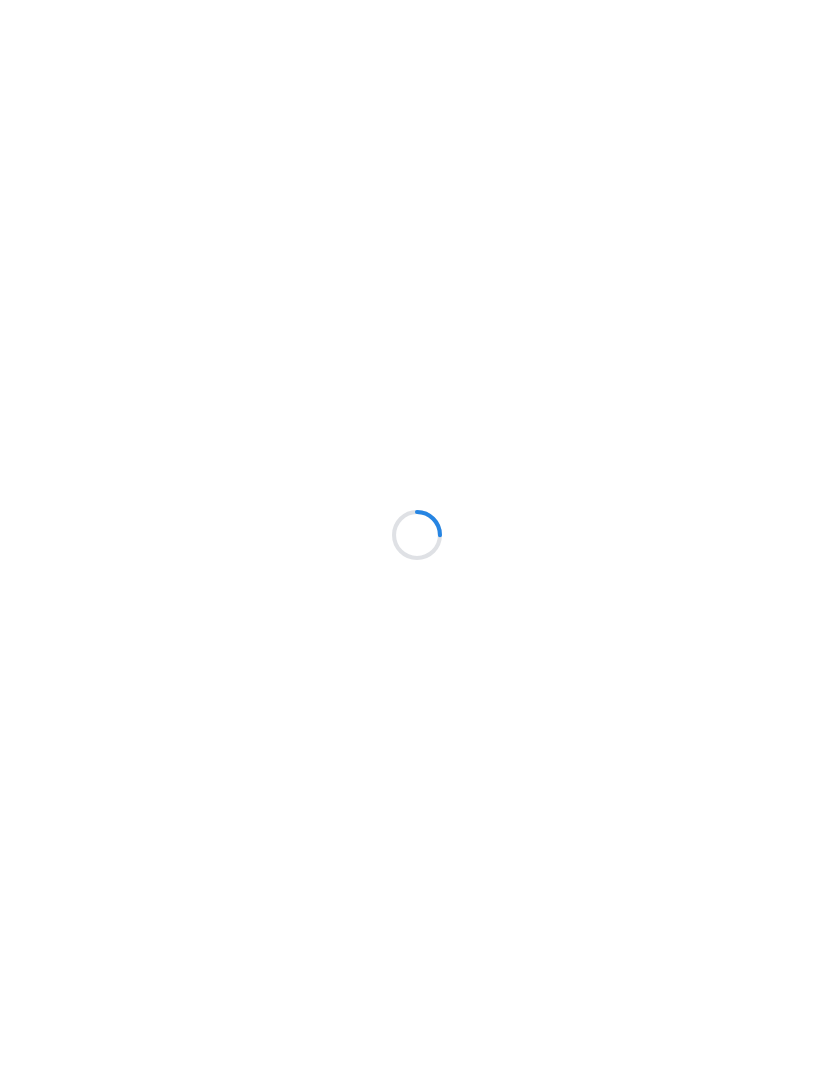 scroll, scrollTop: 0, scrollLeft: 0, axis: both 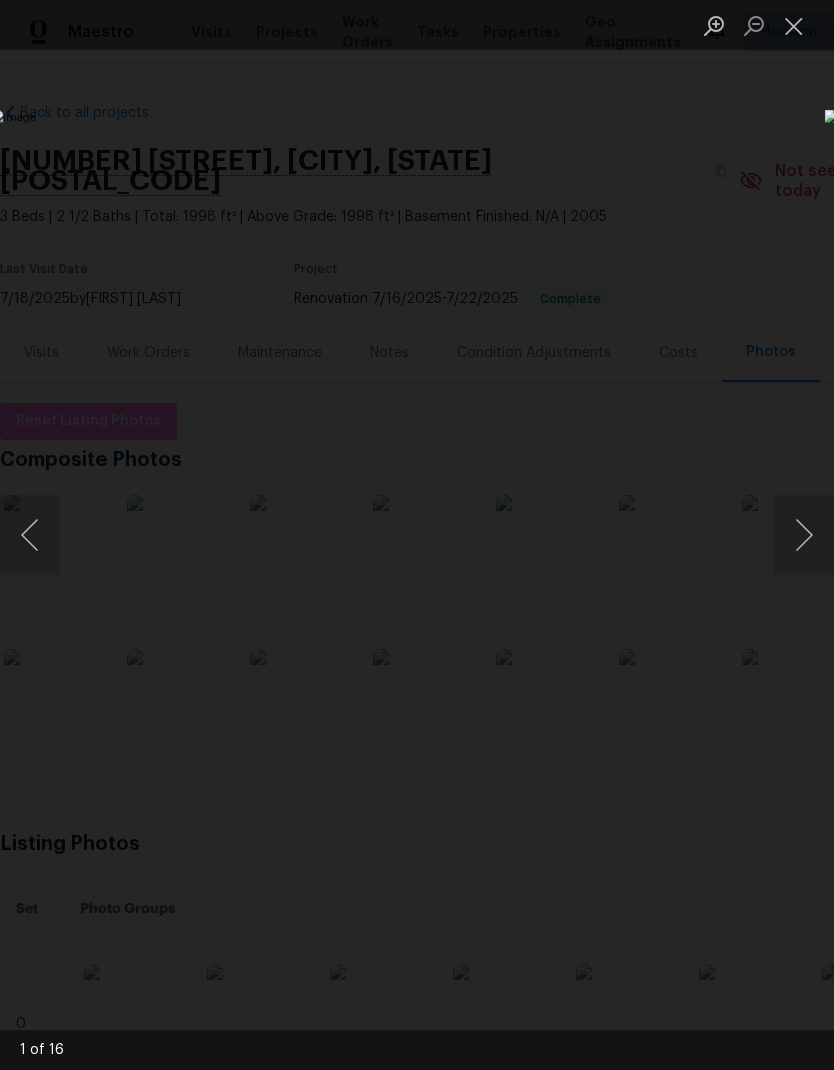 click at bounding box center (804, 535) 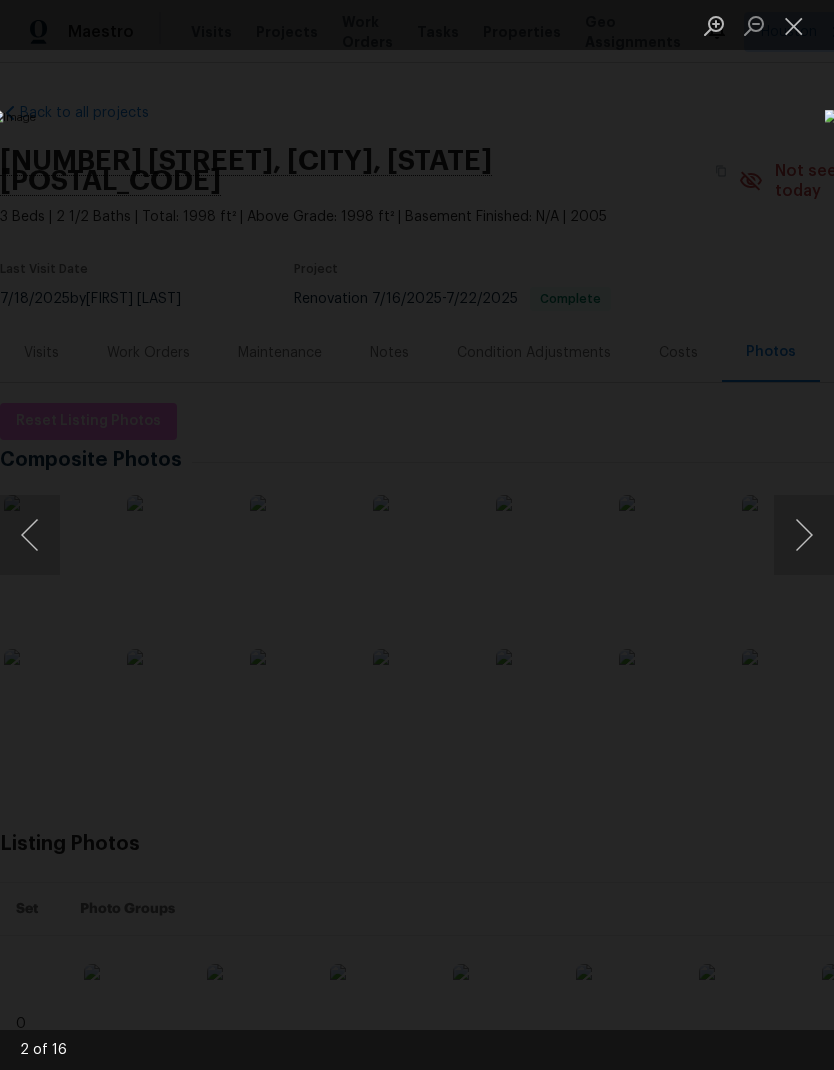 click at bounding box center (804, 535) 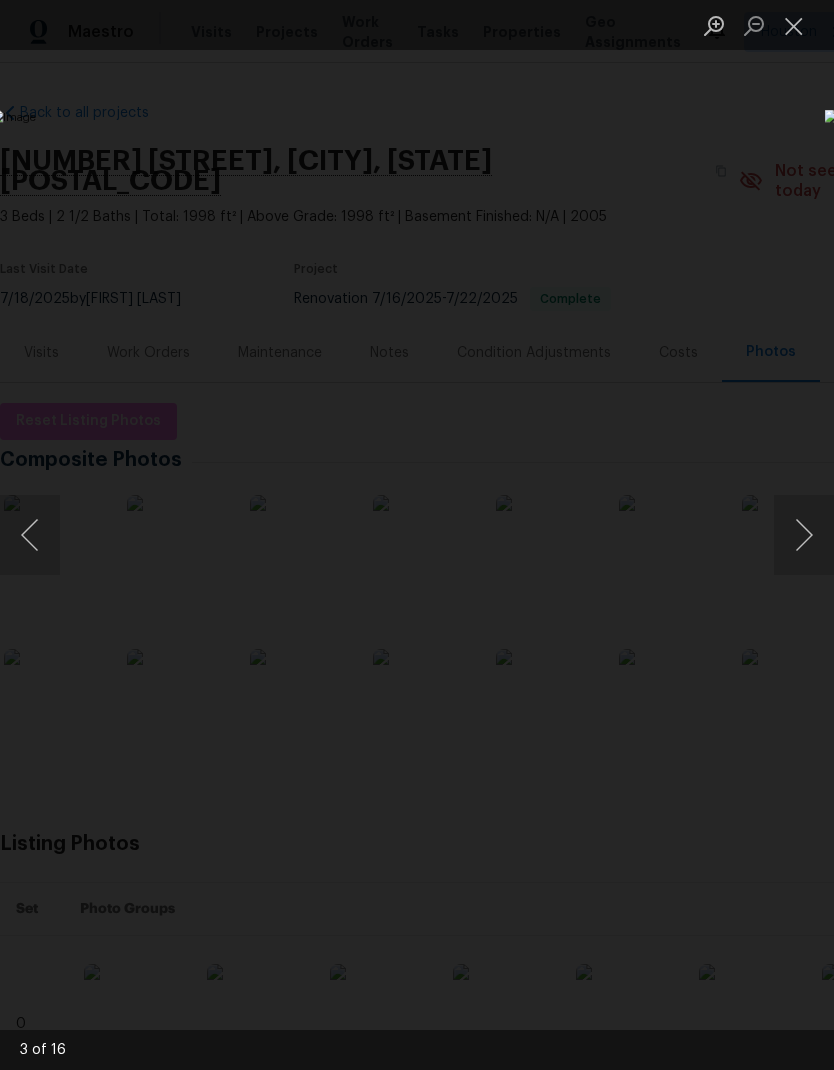click at bounding box center (804, 535) 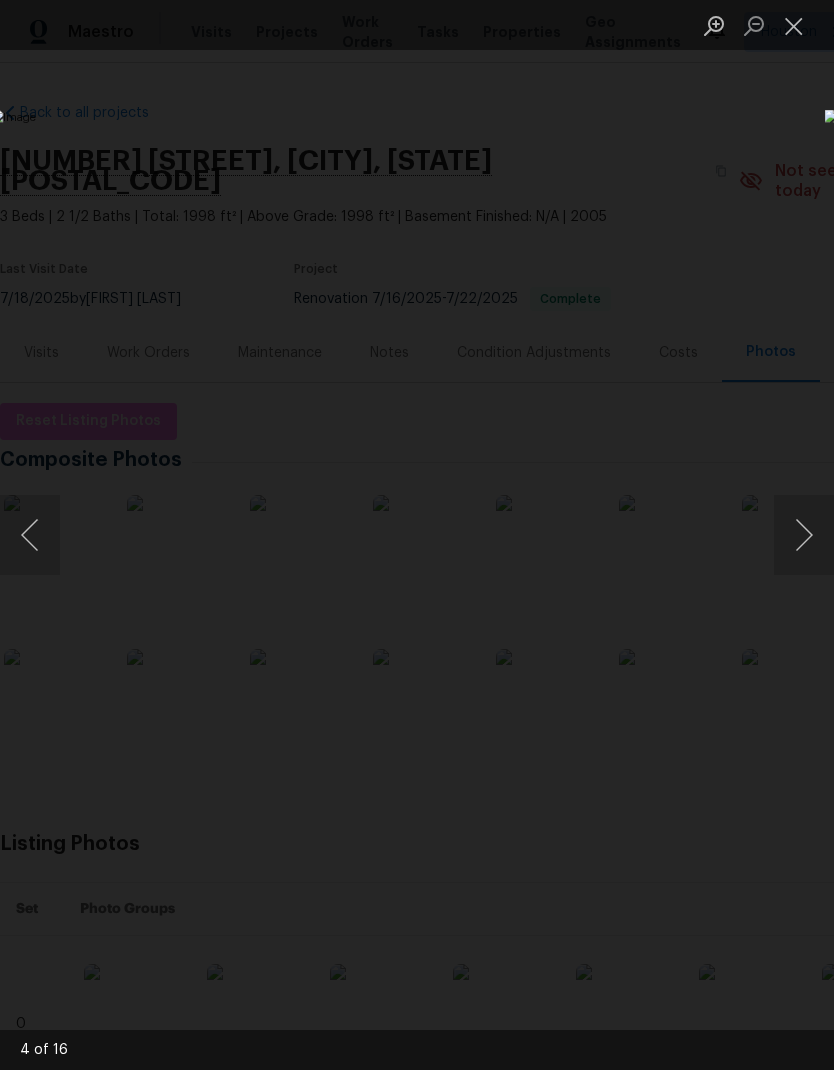 click at bounding box center [804, 535] 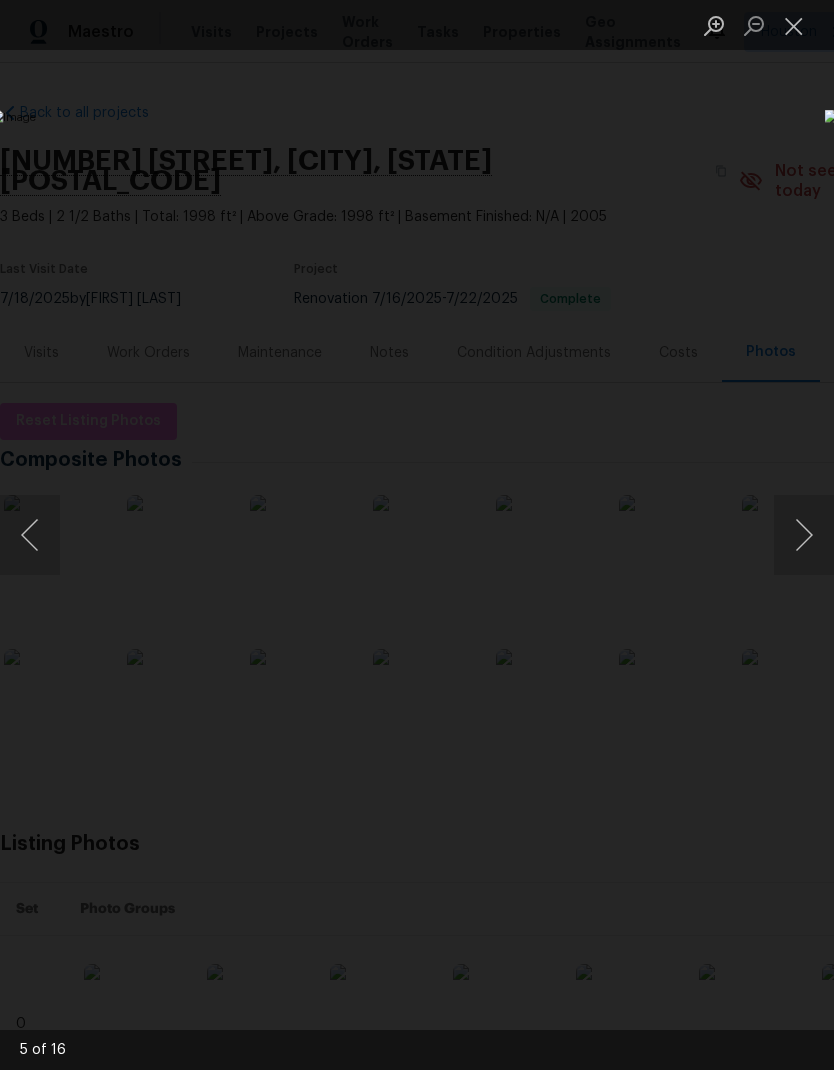 click at bounding box center (804, 535) 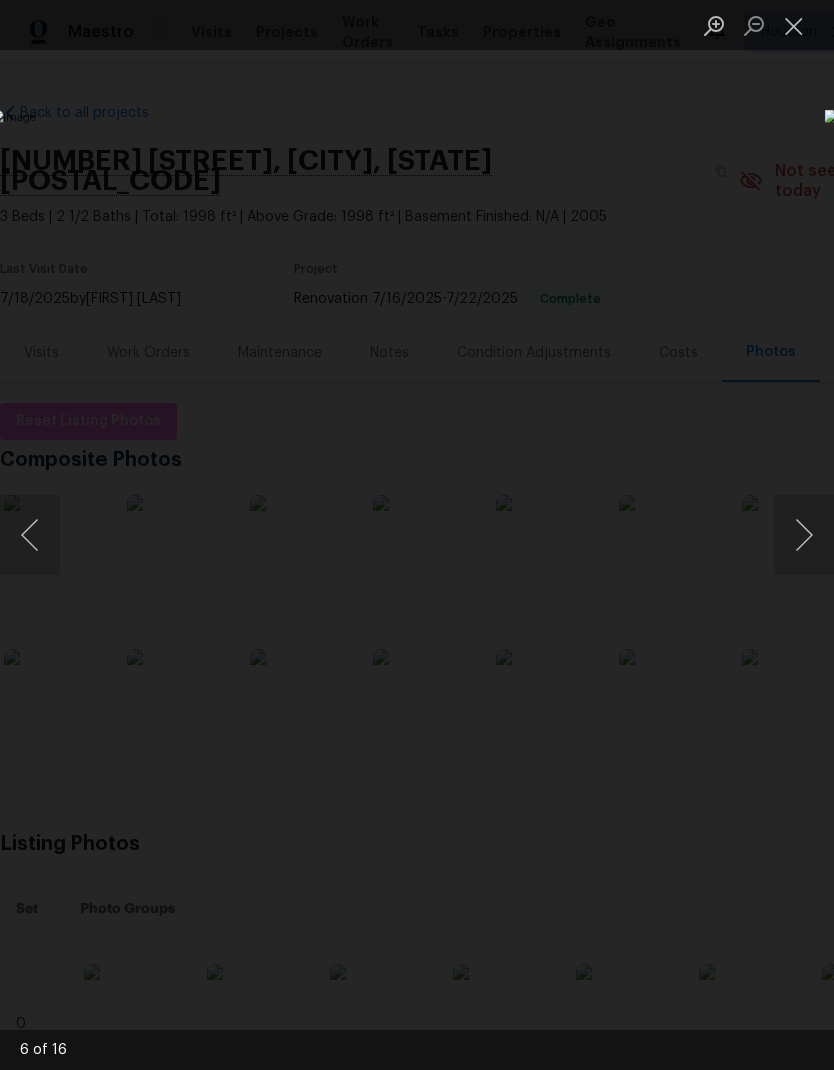 click at bounding box center [794, 25] 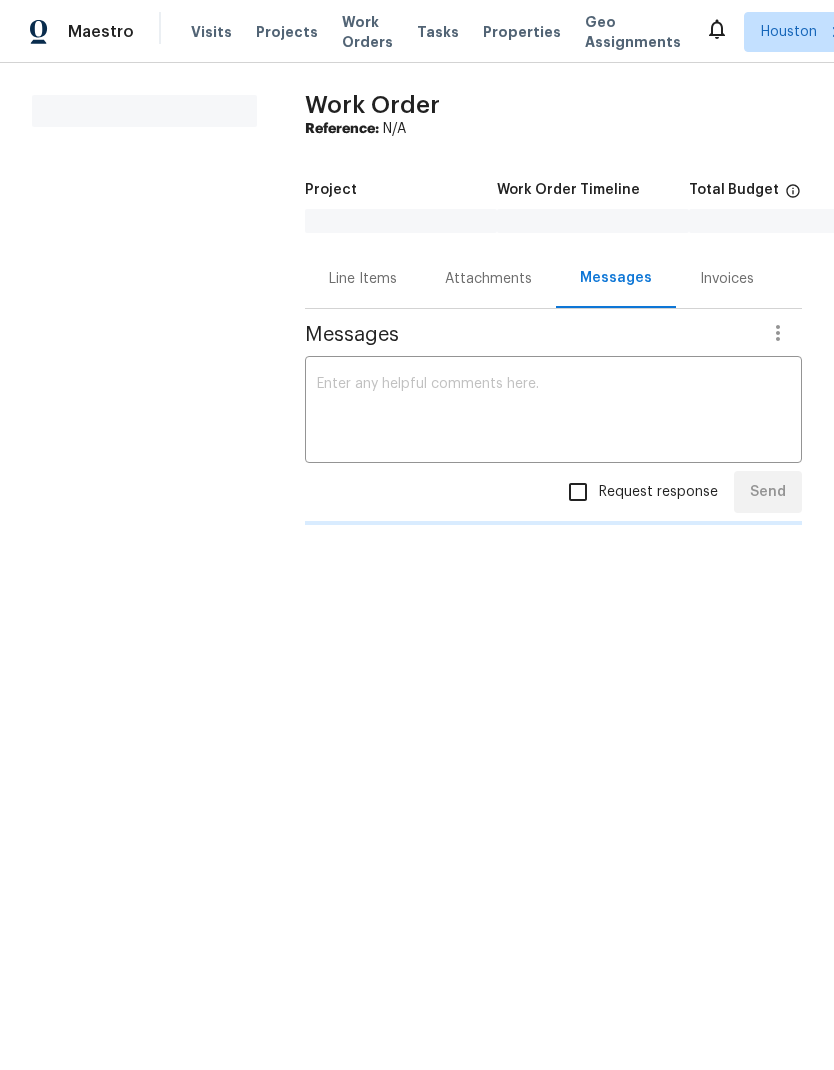 scroll, scrollTop: 0, scrollLeft: 0, axis: both 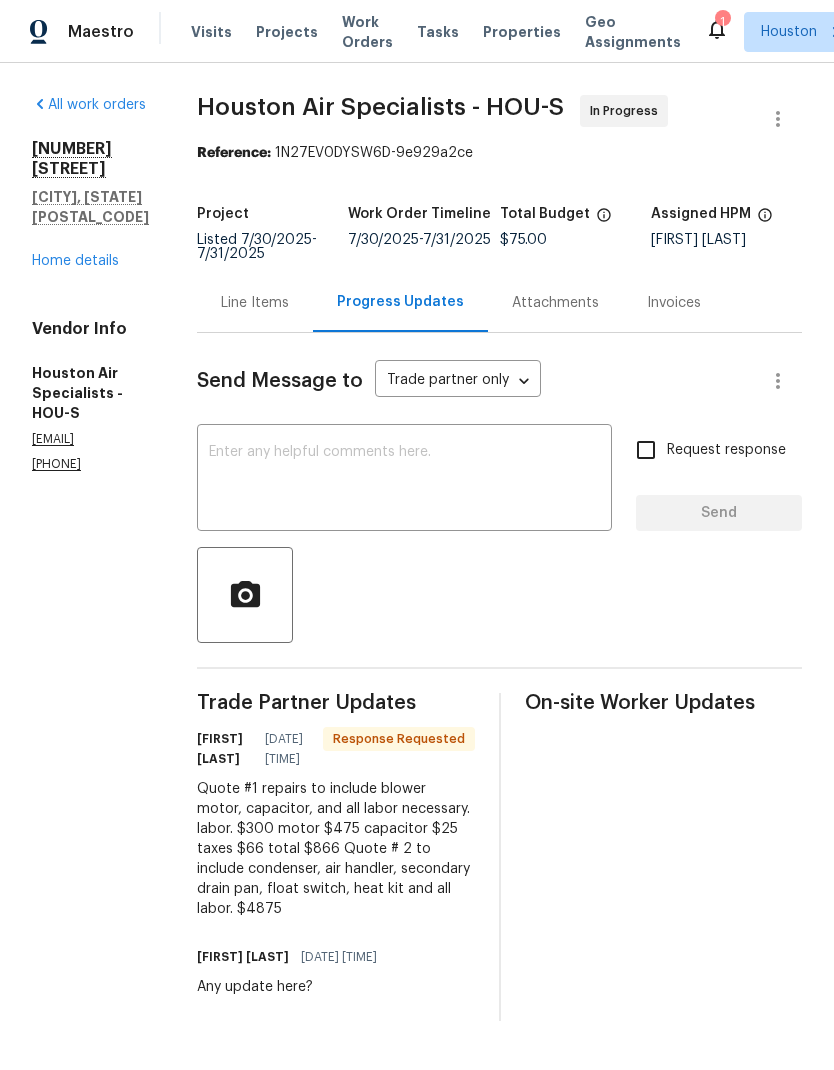 click at bounding box center [404, 480] 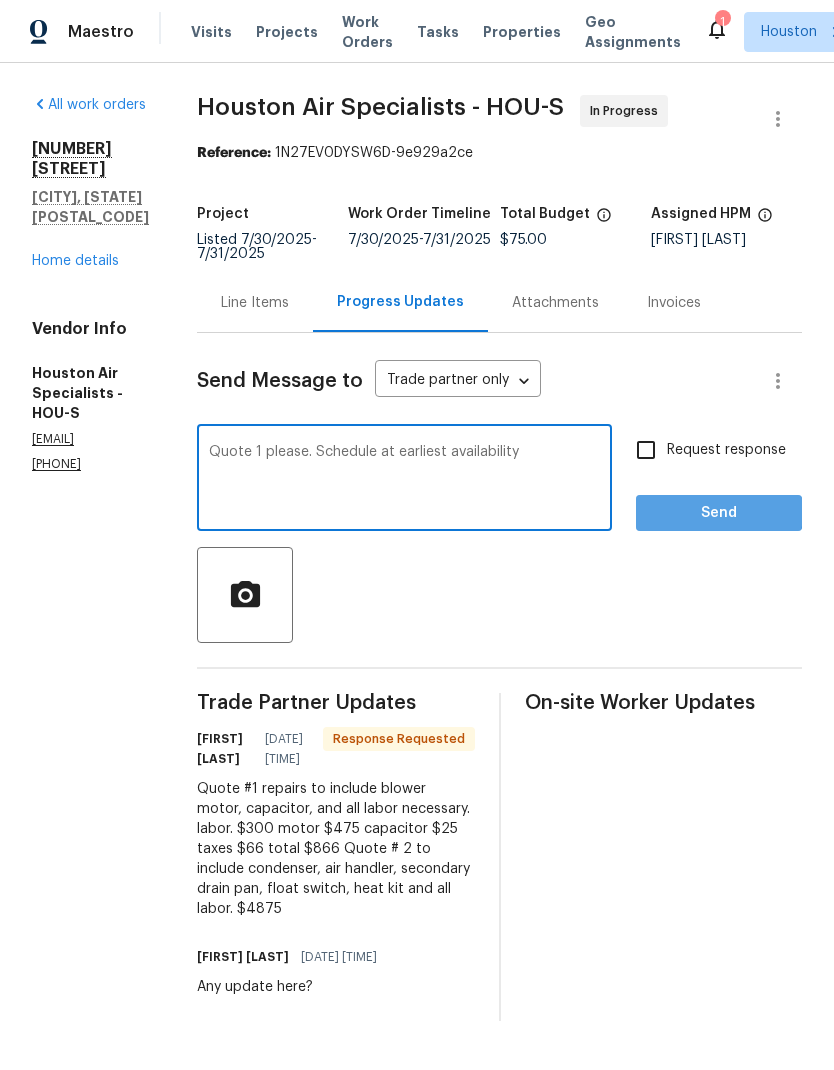 type on "Quote 1 please. Schedule at earliest availability" 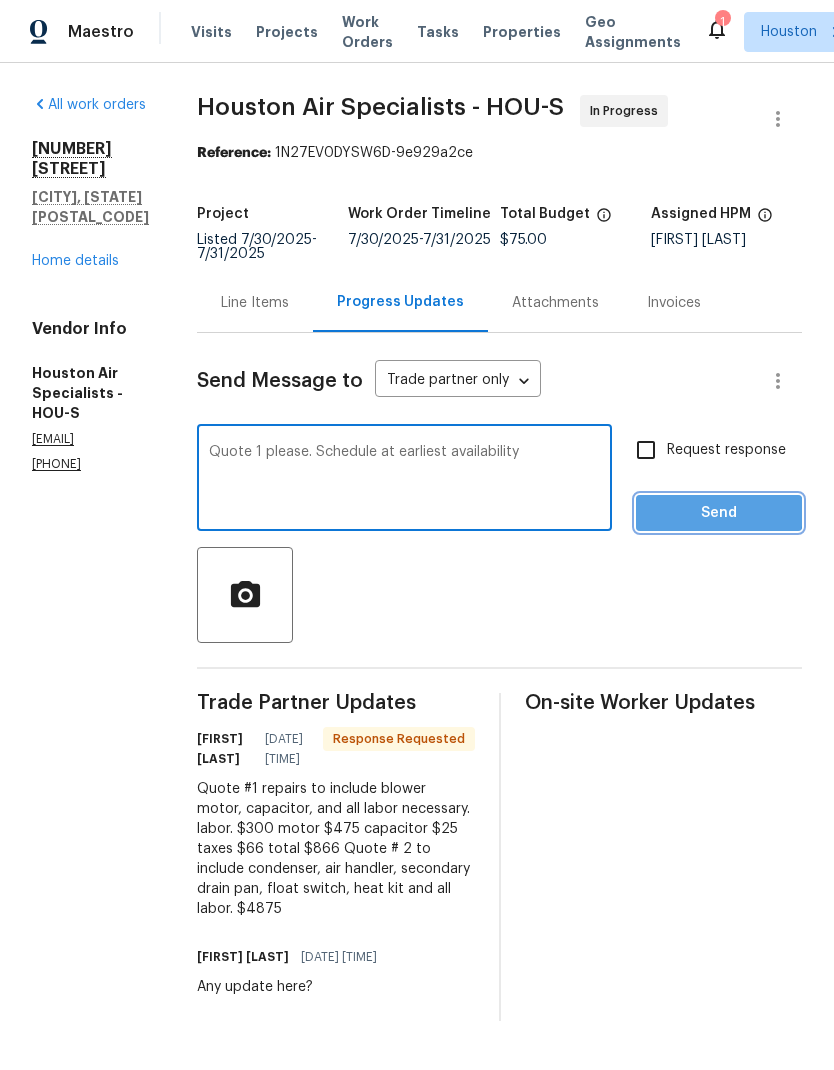 click on "Send" at bounding box center [719, 513] 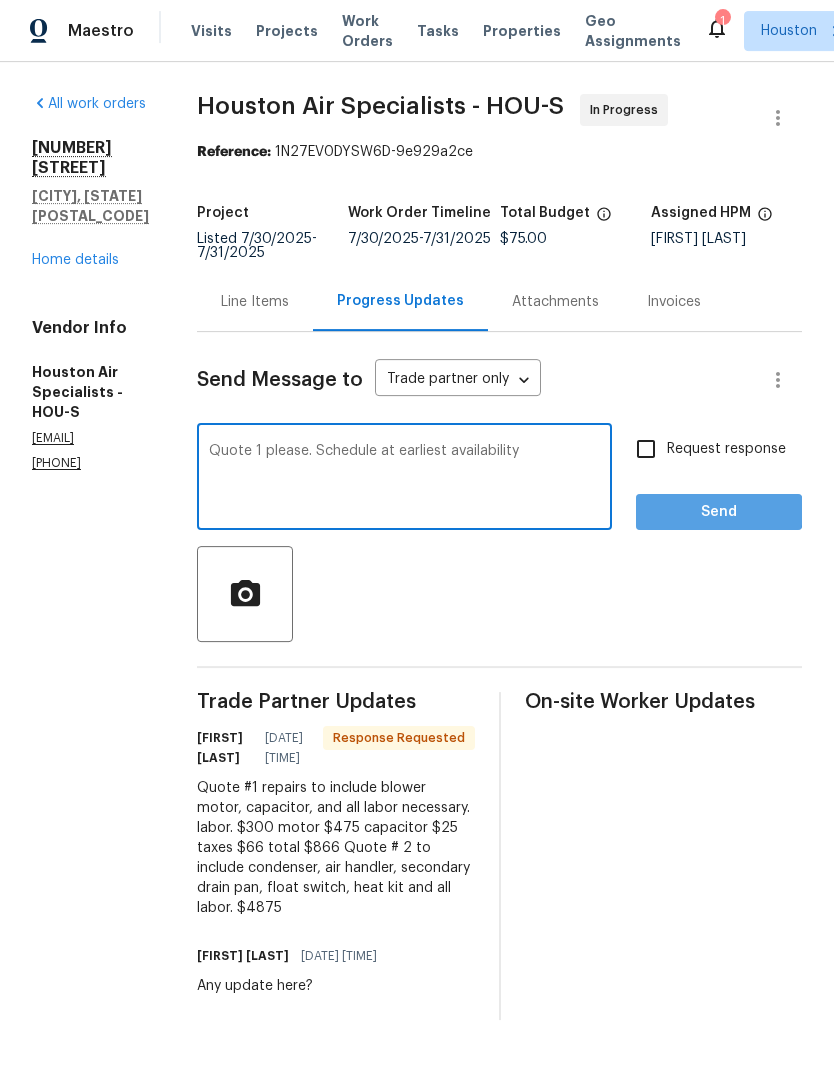 scroll, scrollTop: 0, scrollLeft: 0, axis: both 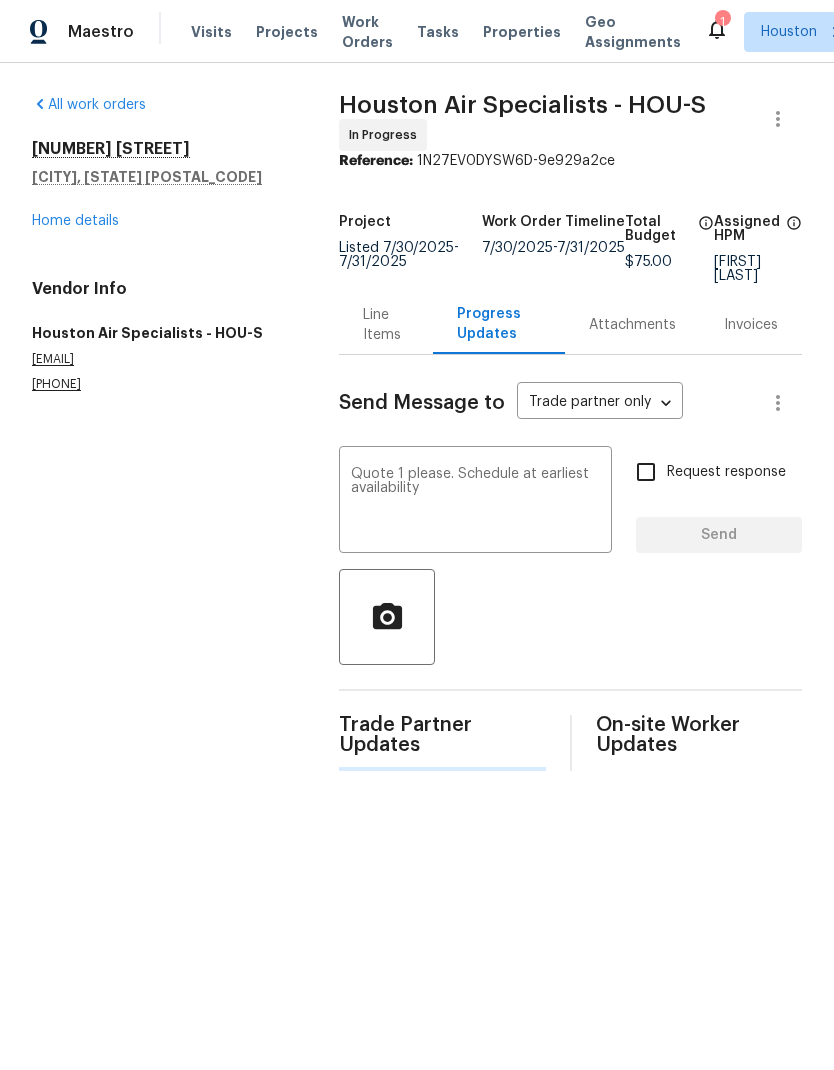 type 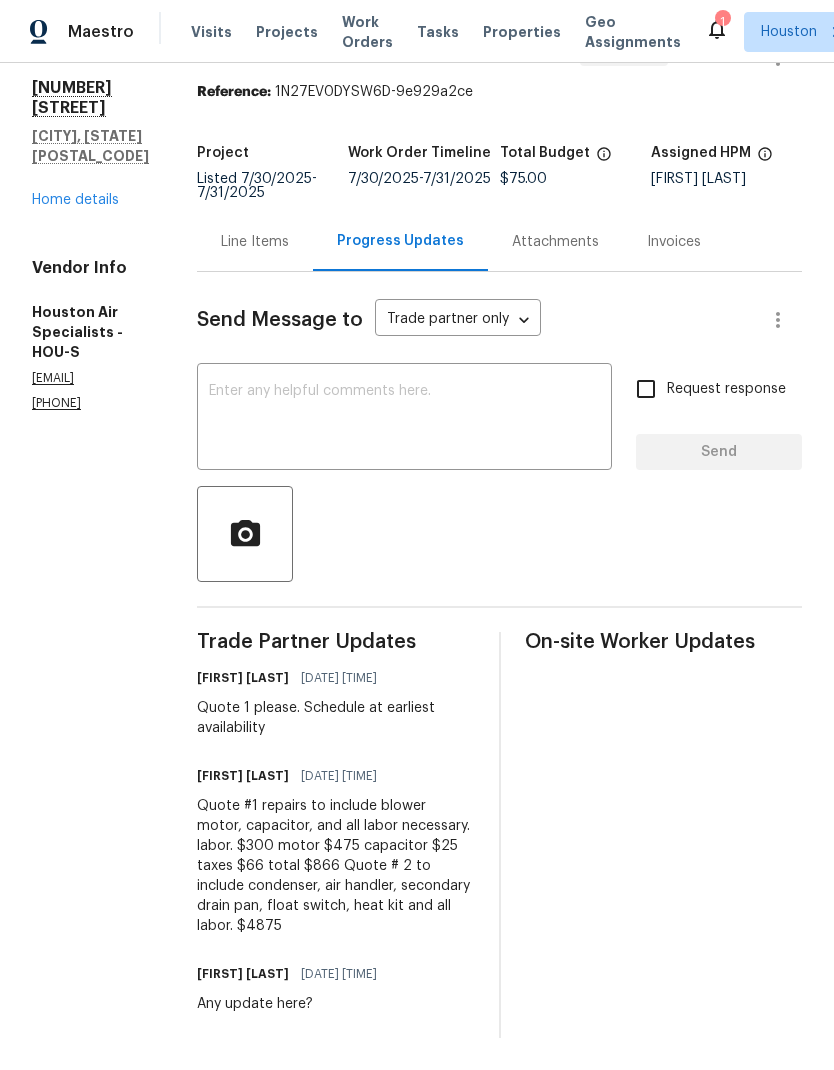 scroll, scrollTop: 101, scrollLeft: 0, axis: vertical 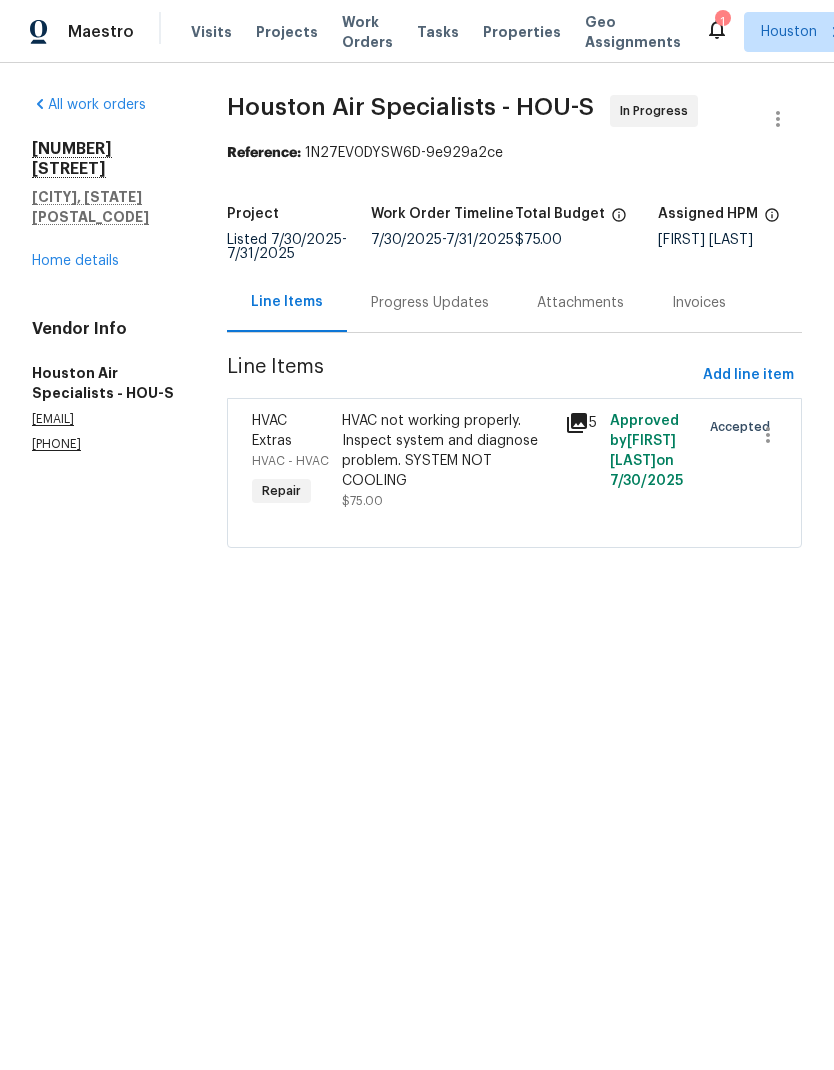 click on "HVAC not working properly. Inspect system and diagnose problem. SYSTEM NOT COOLING" at bounding box center (448, 451) 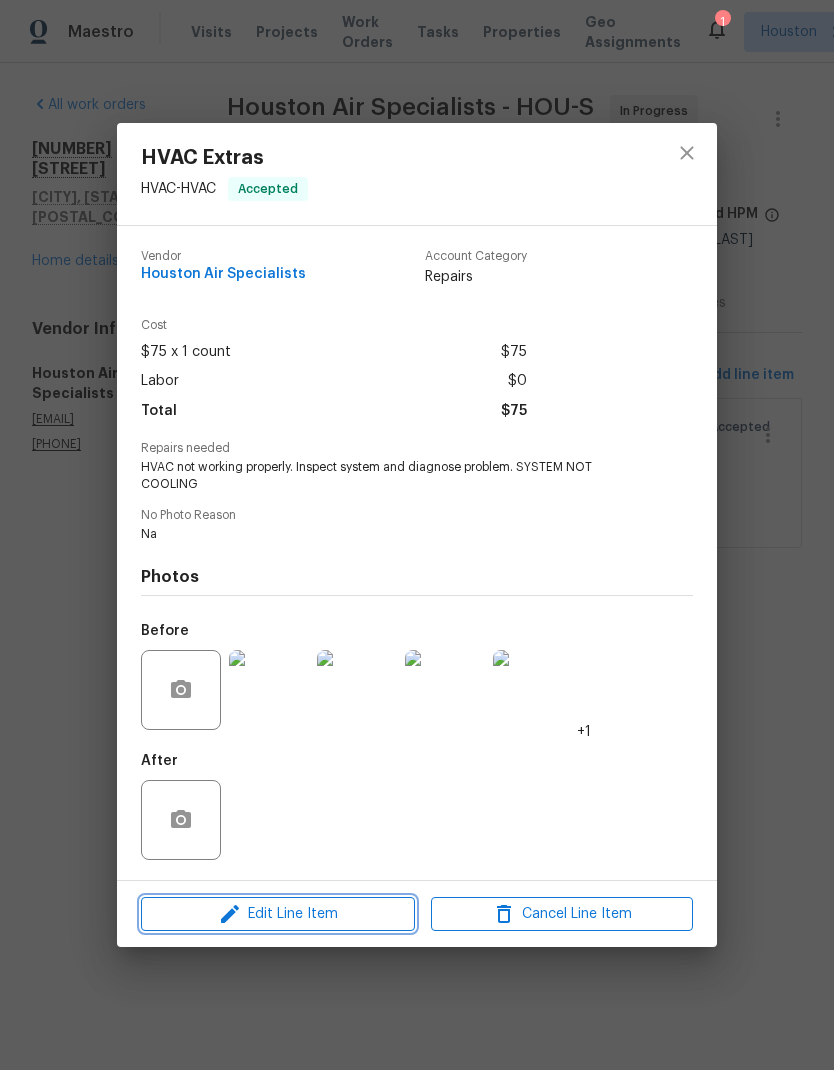 click on "Edit Line Item" at bounding box center (278, 914) 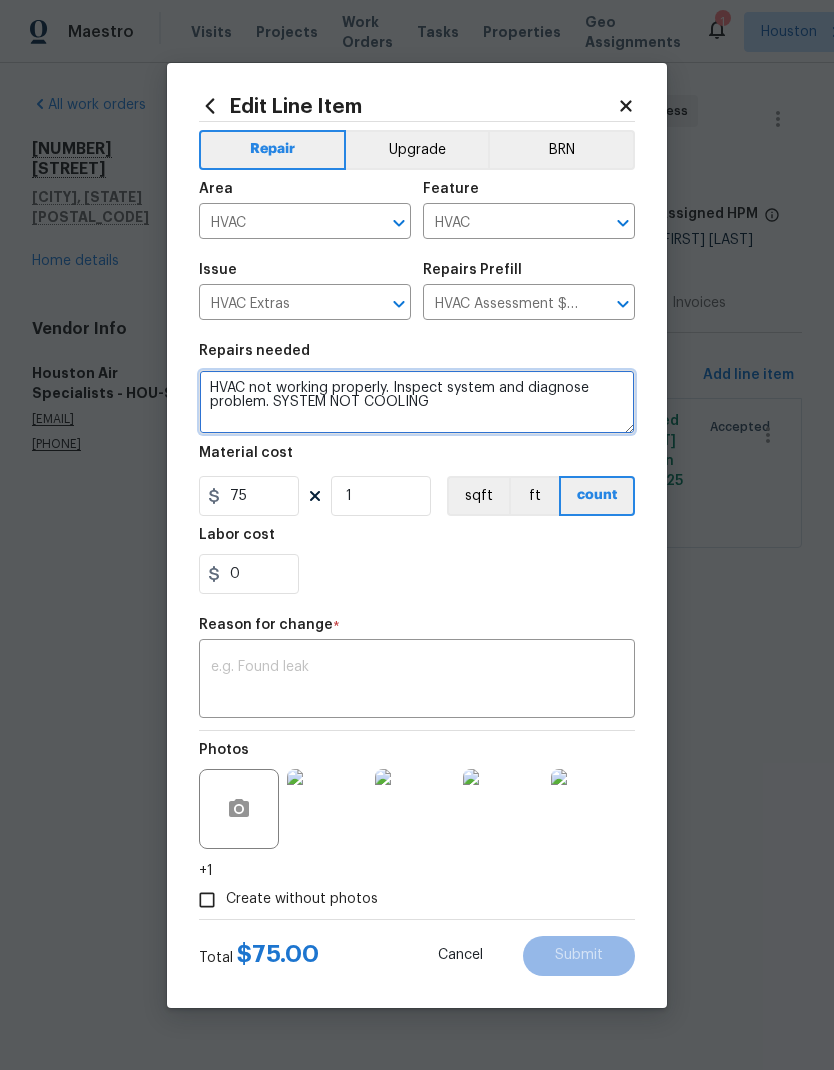 click on "HVAC not working properly. Inspect system and diagnose problem. SYSTEM NOT COOLING" at bounding box center [417, 402] 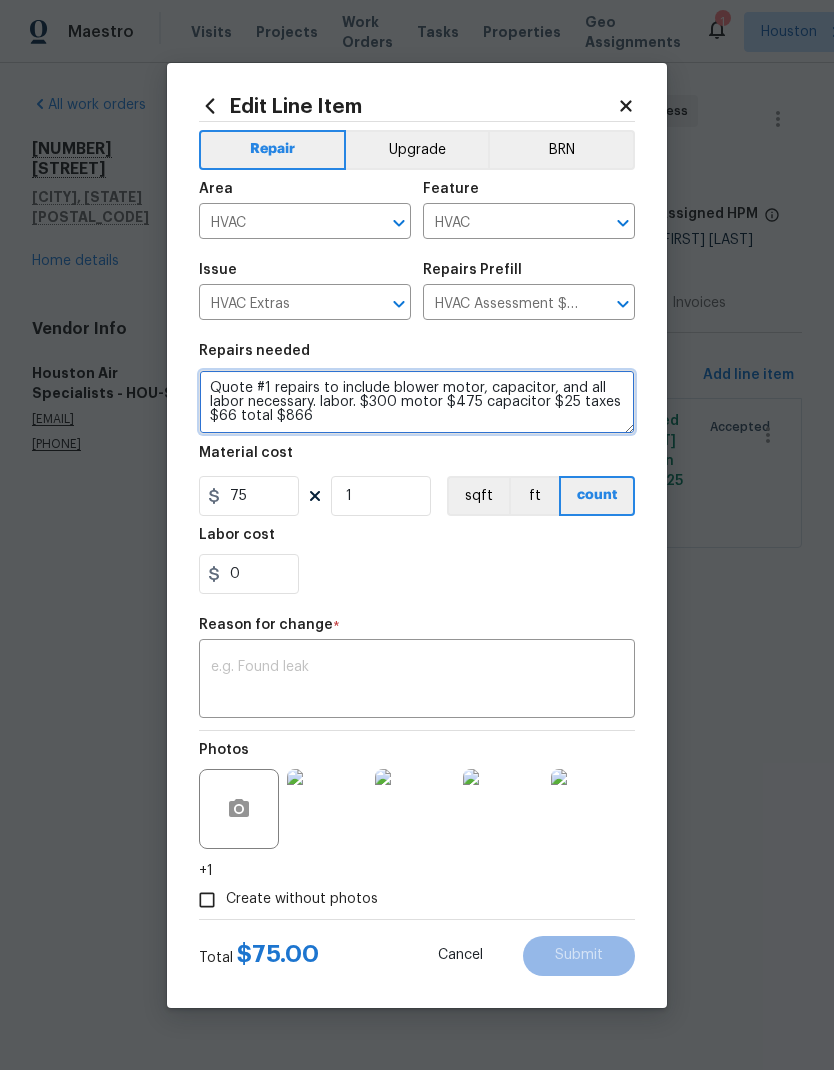 type on "Quote #1 repairs to include blower motor, capacitor, and all labor necessary. labor. $300 motor $475 capacitor $25 taxes $66 total $866" 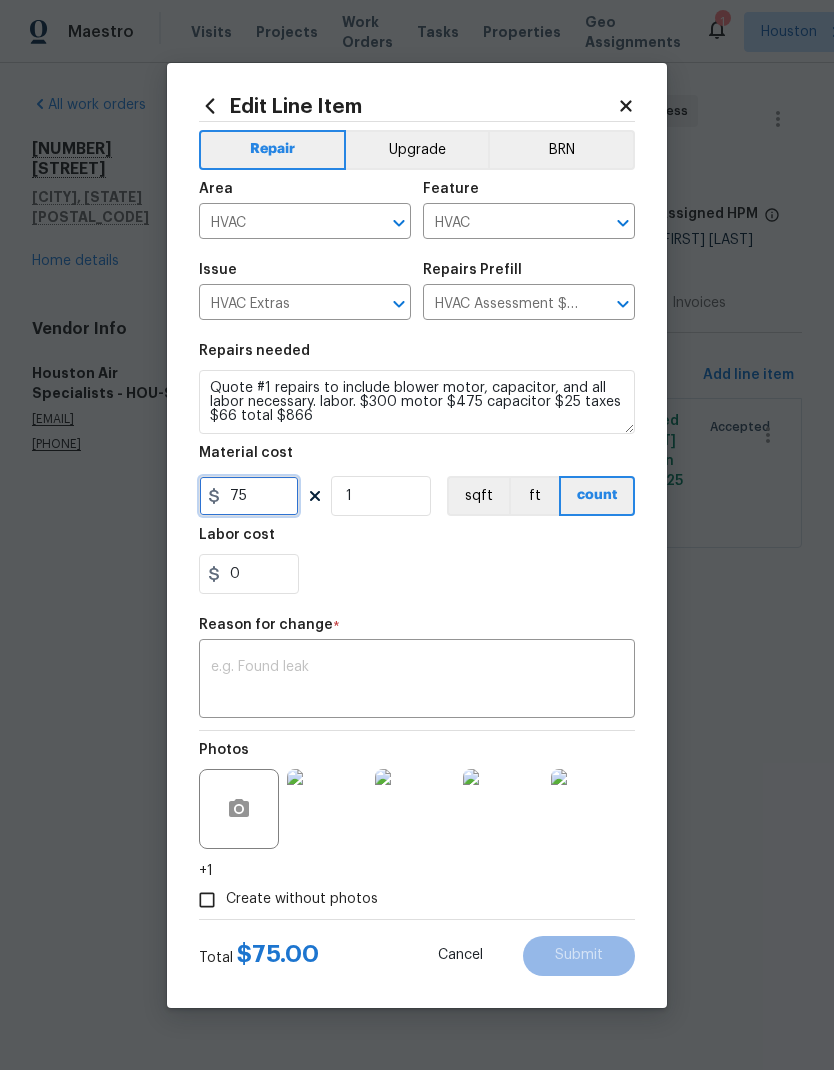 click on "75" at bounding box center [249, 496] 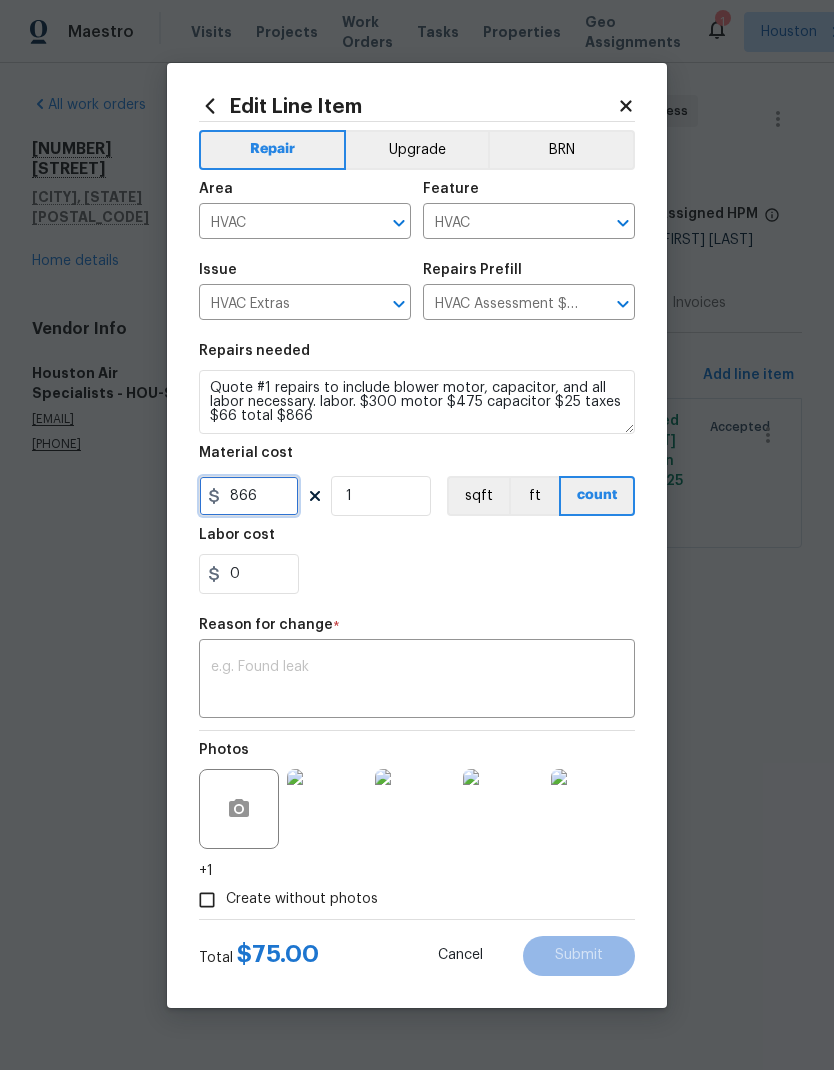 type on "866" 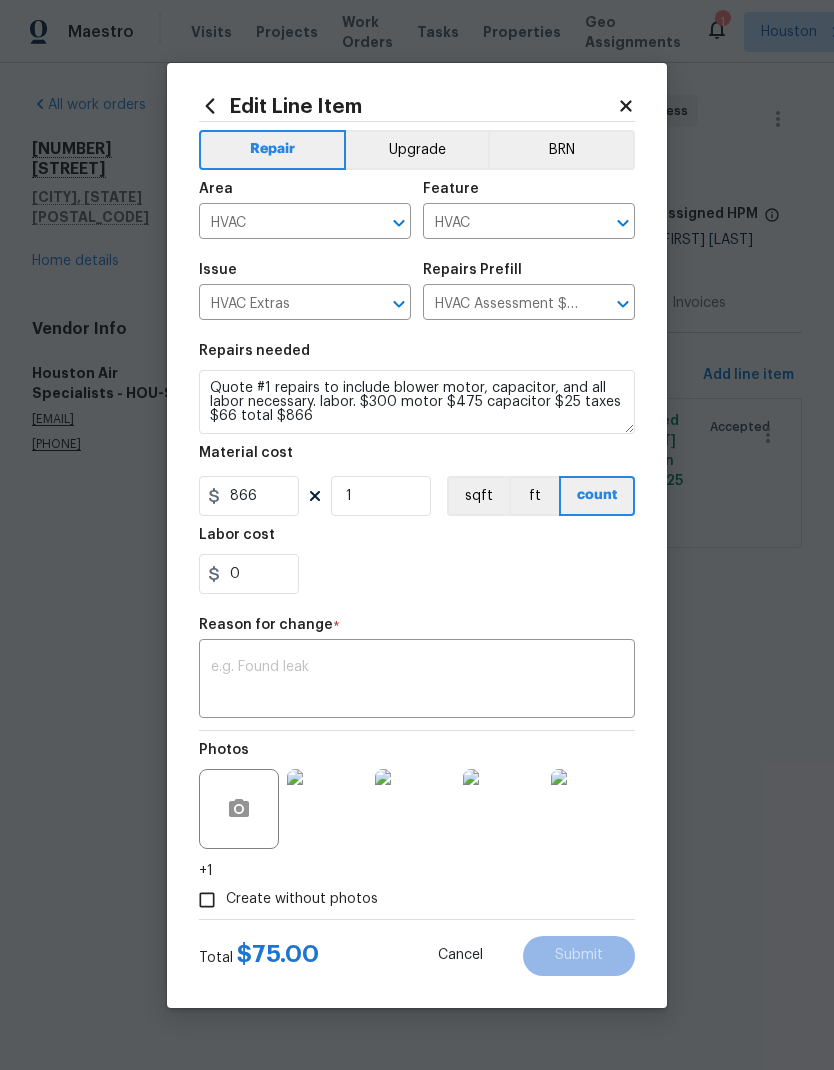 click on "0" at bounding box center (417, 574) 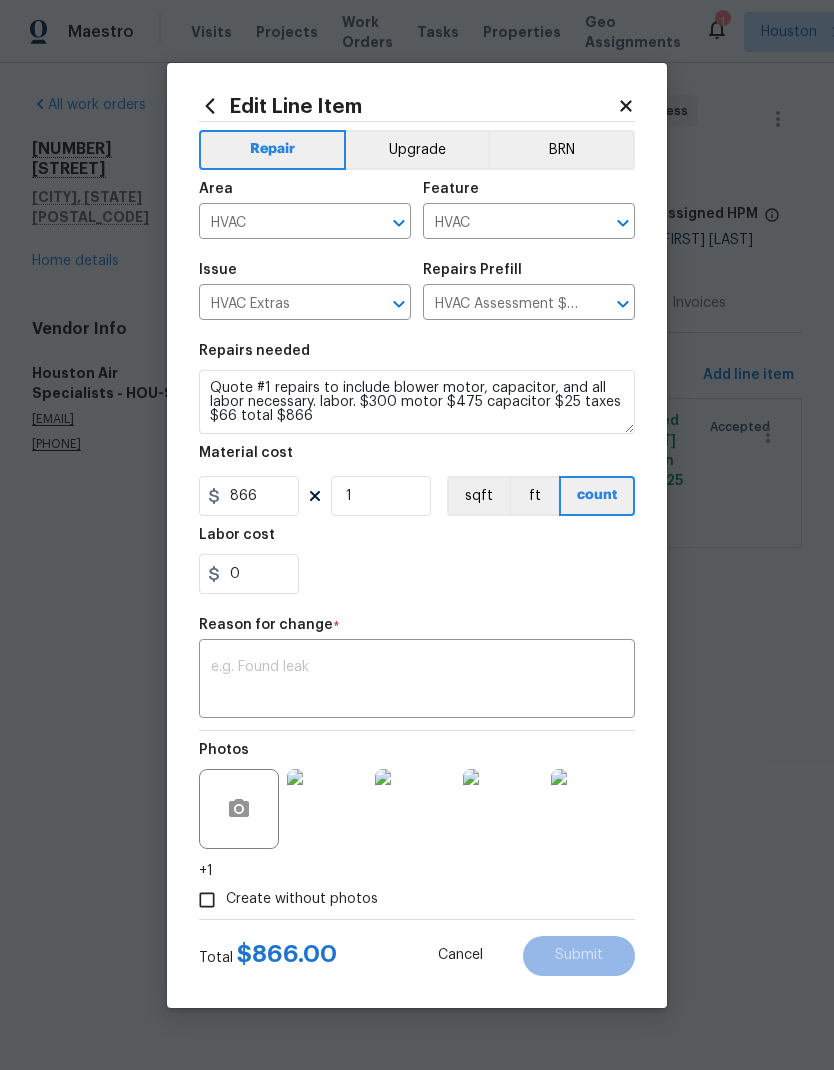 click at bounding box center (417, 681) 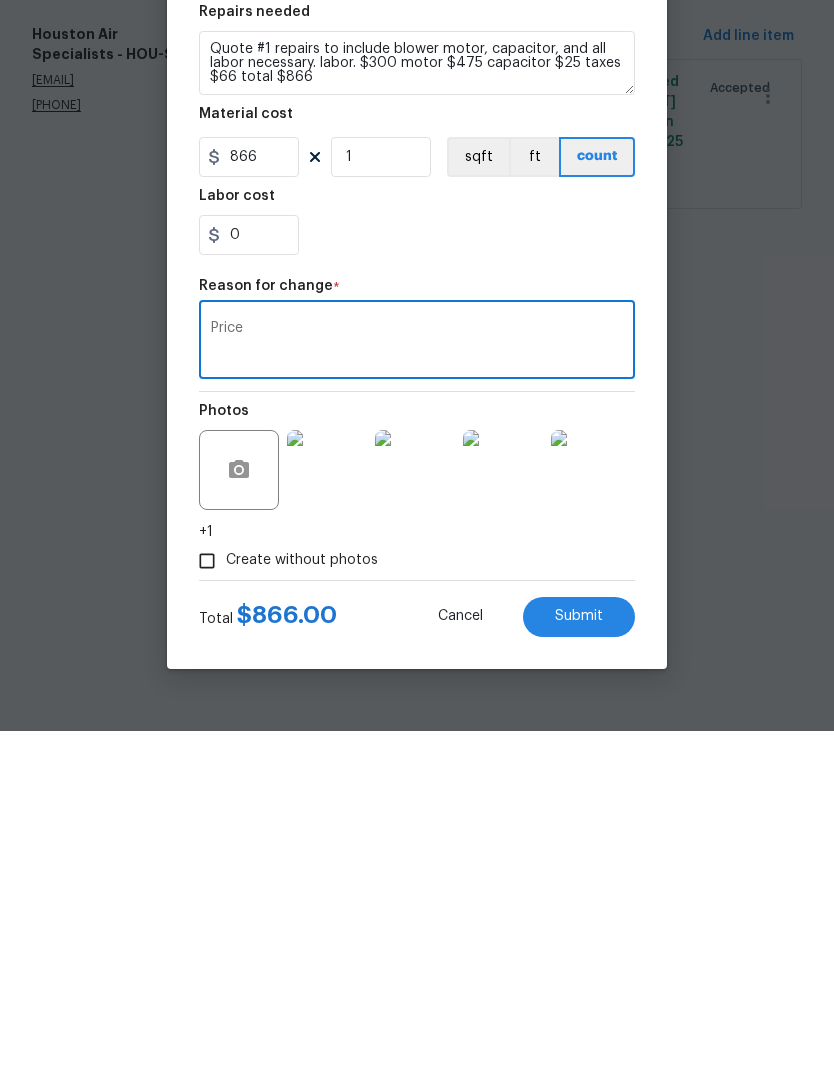 type on "Price" 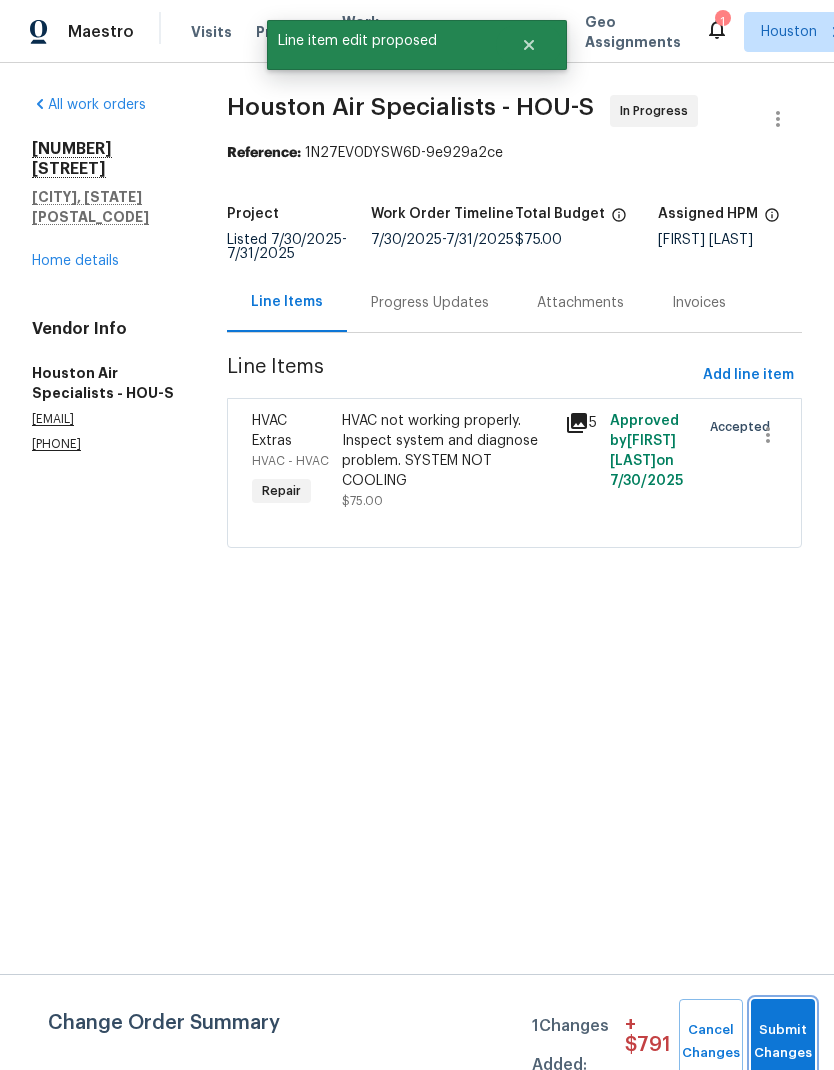 click on "Submit Changes" at bounding box center [783, 1042] 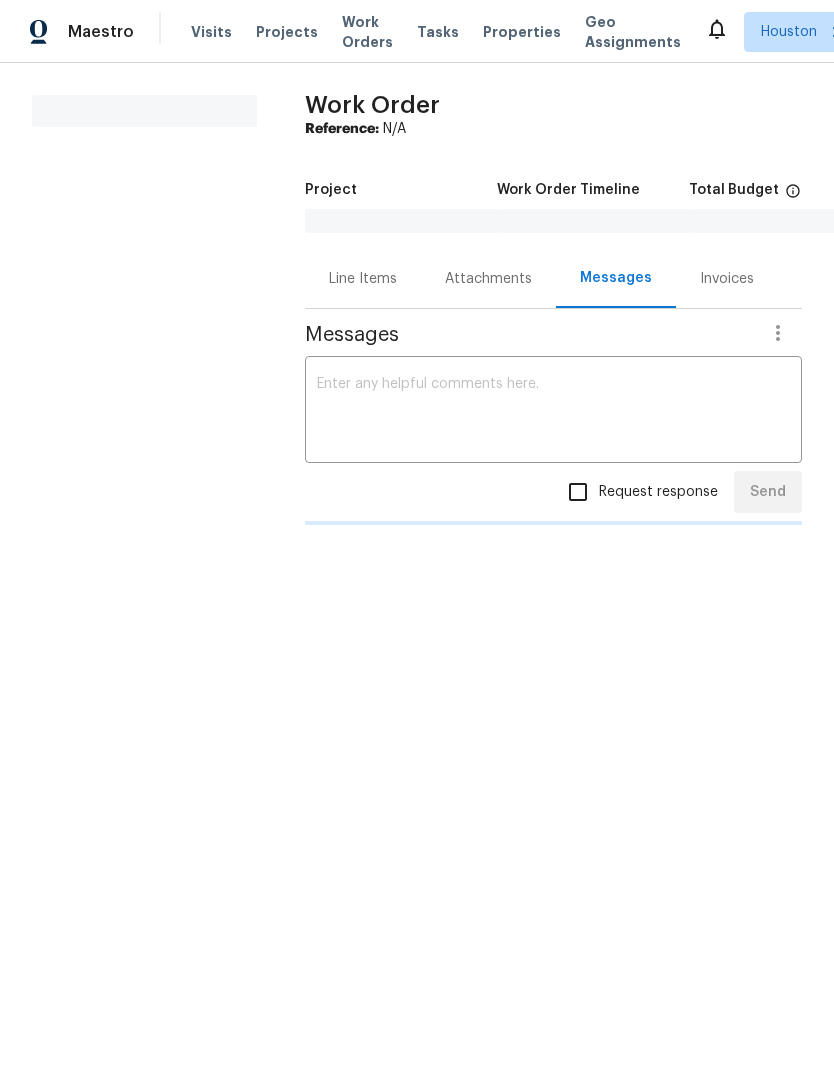 scroll, scrollTop: 0, scrollLeft: 0, axis: both 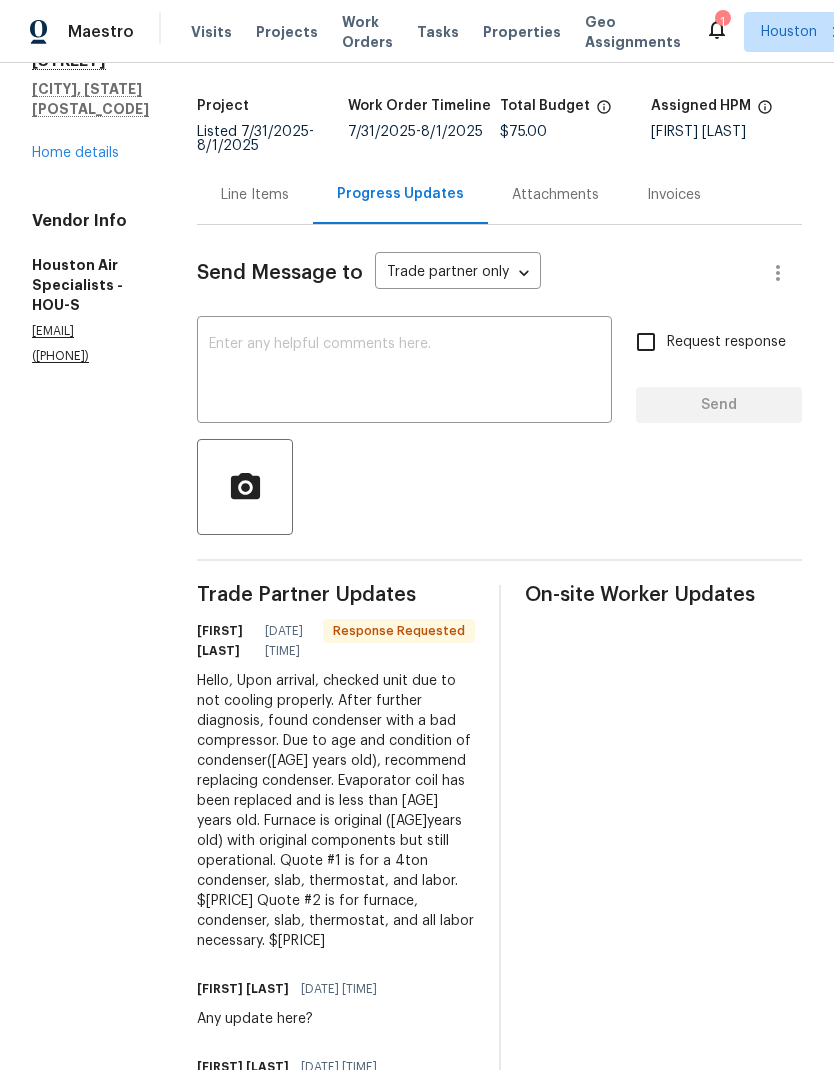 click at bounding box center (404, 372) 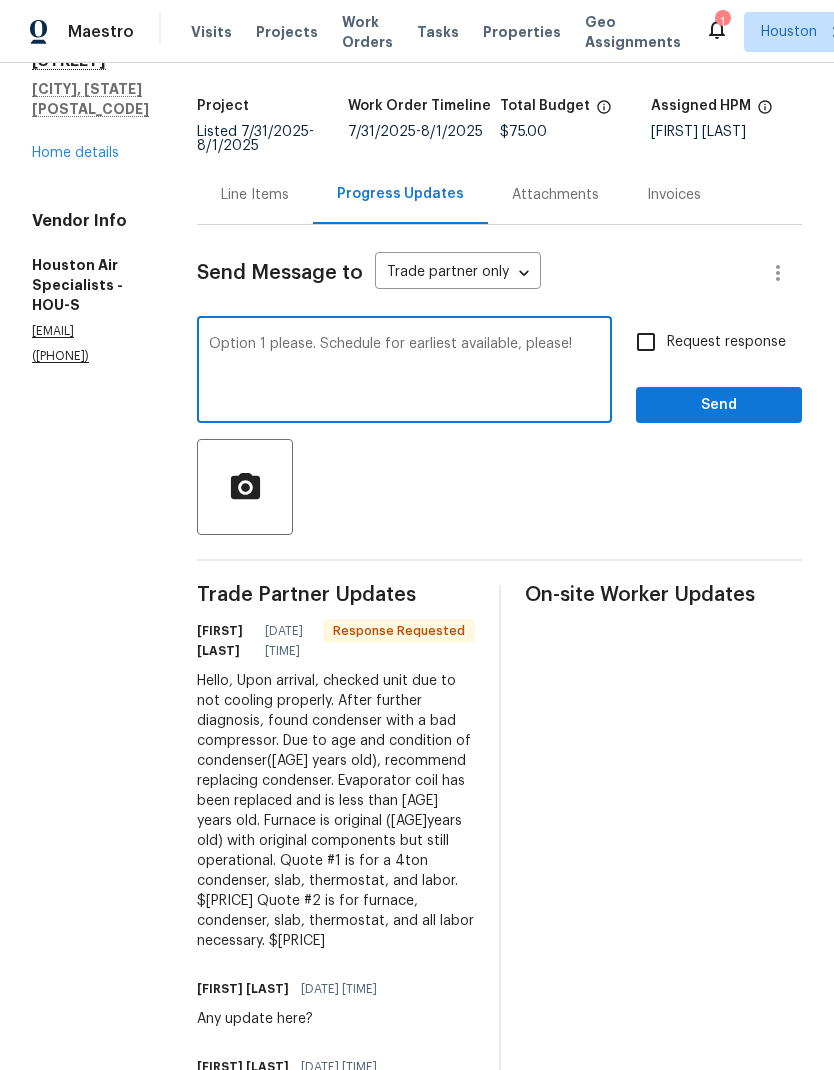 click on "Option 1 please. Schedule for earliest available, please!" at bounding box center [404, 372] 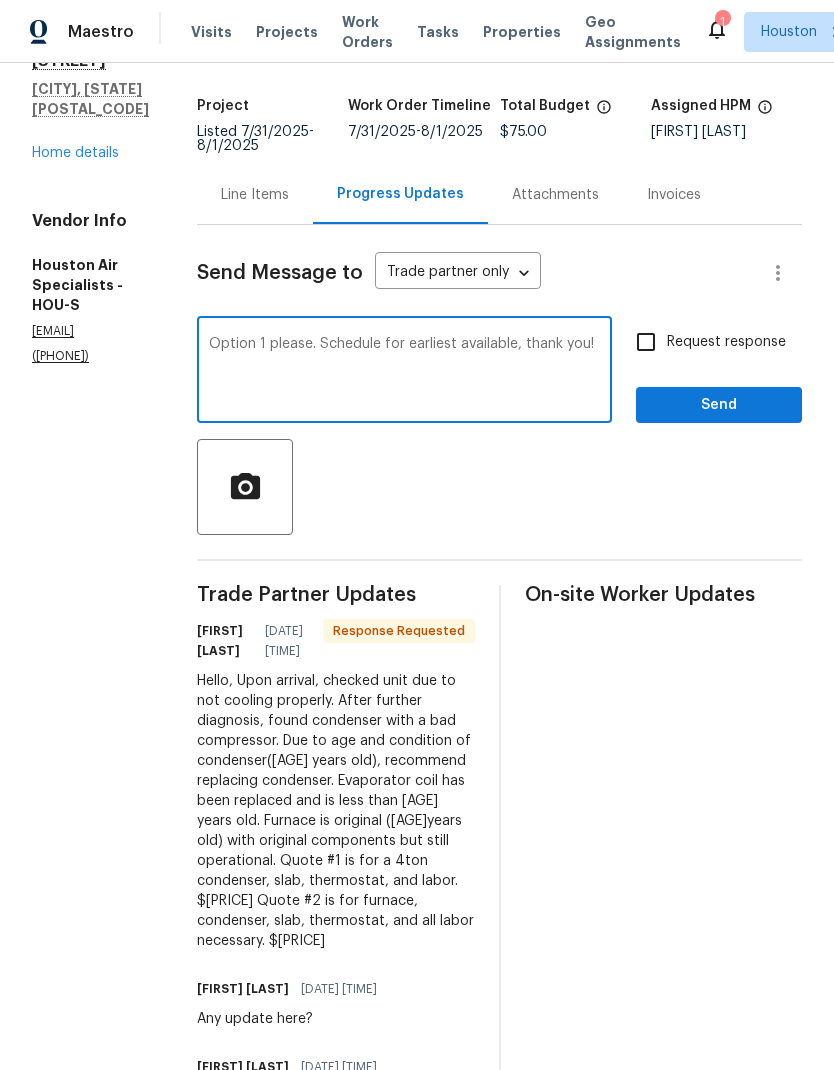 click on "Option 1 please. Schedule for earliest available, thank you!" at bounding box center (404, 372) 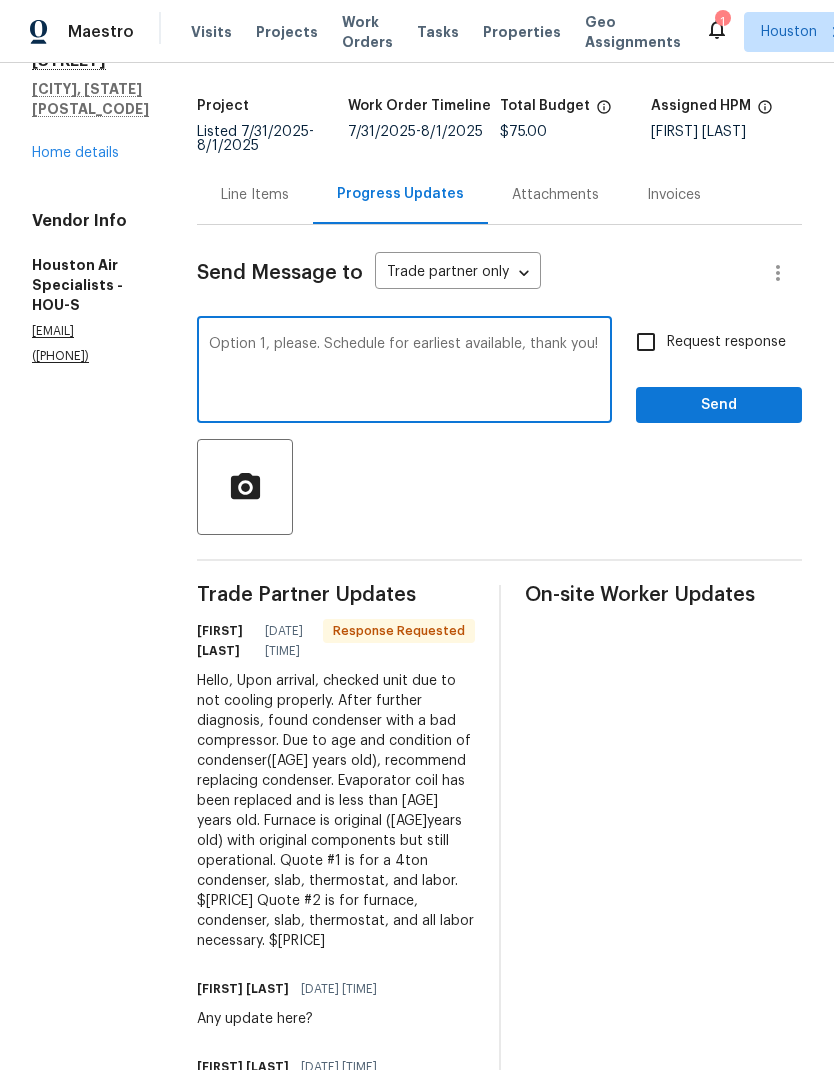 type on "Option 1, please. Schedule for earliest available, thank you!" 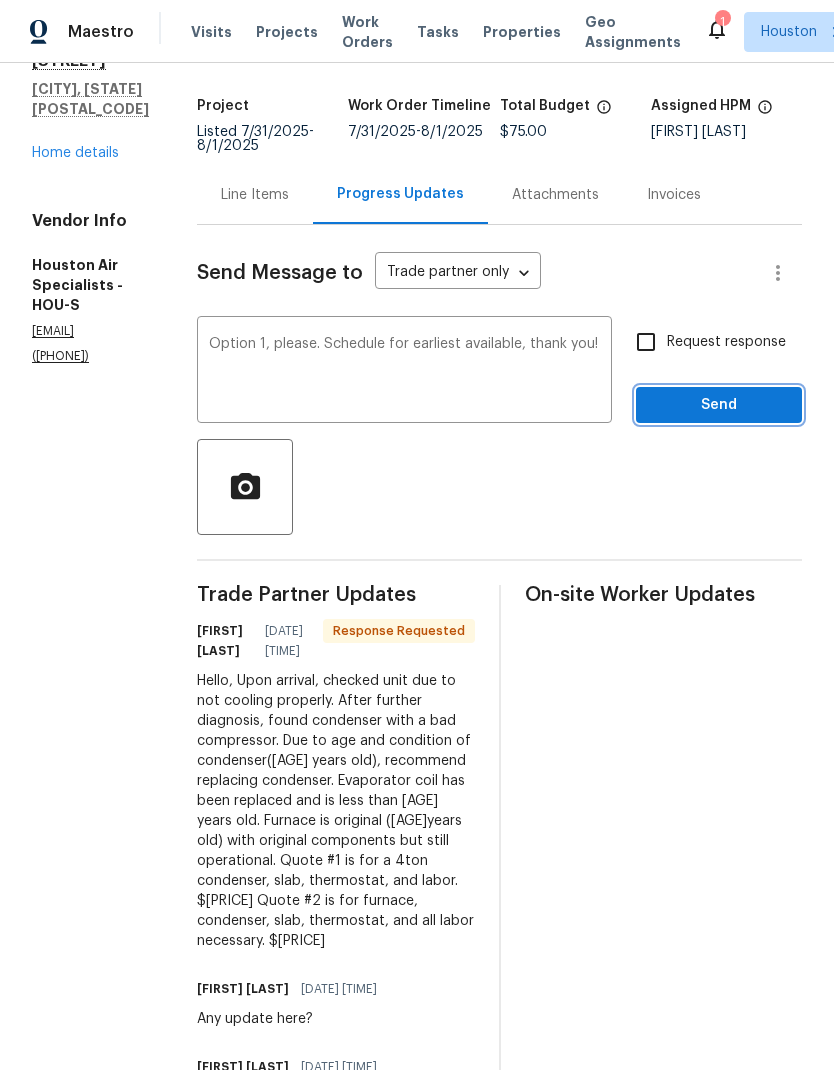 click on "Send" at bounding box center [719, 405] 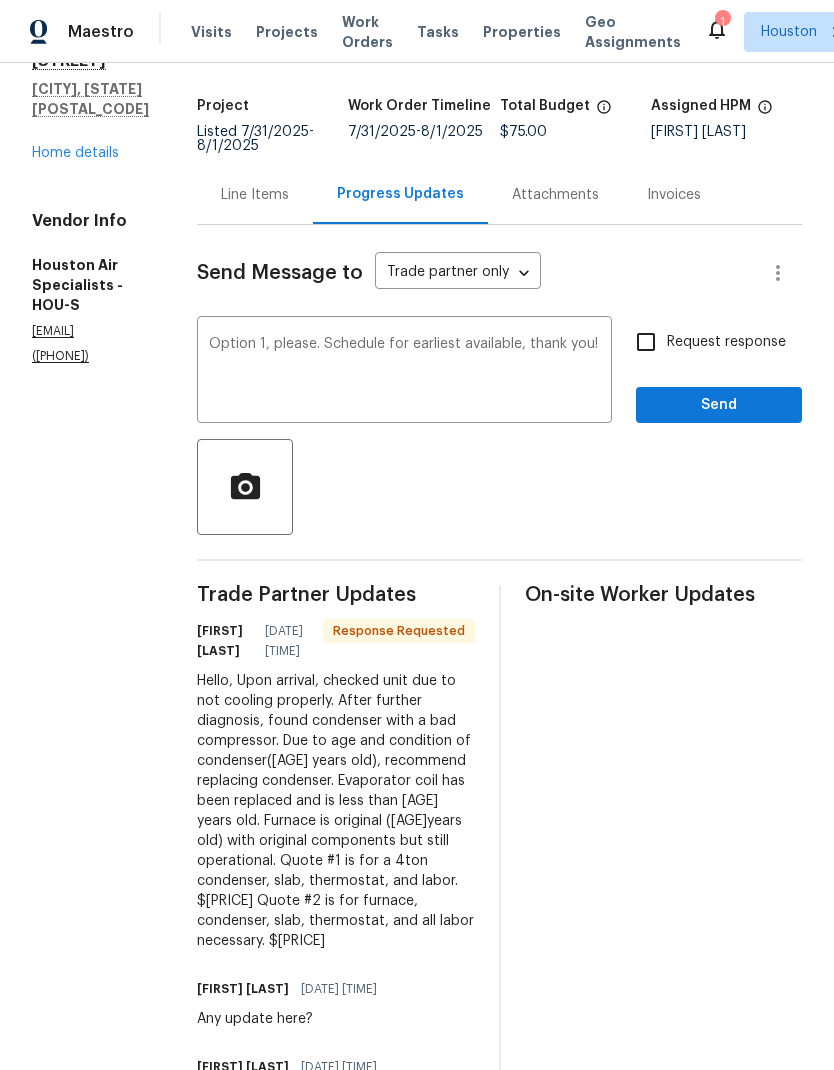 scroll, scrollTop: 0, scrollLeft: 0, axis: both 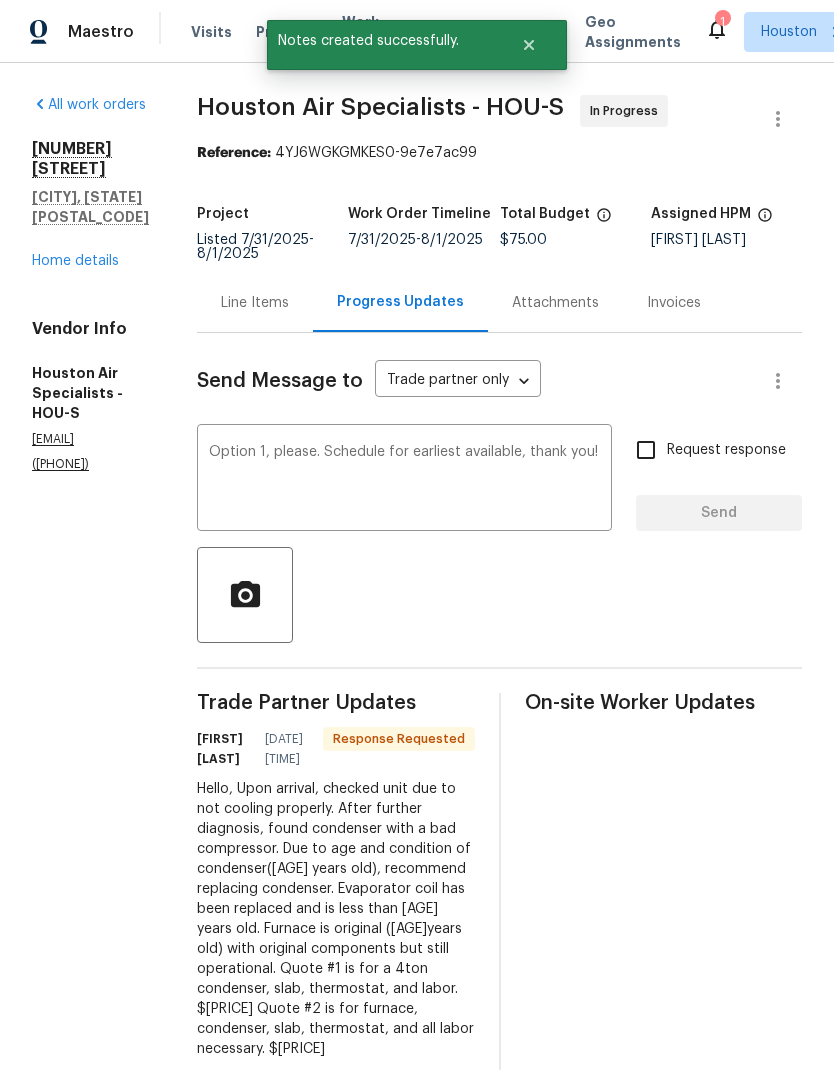 type 